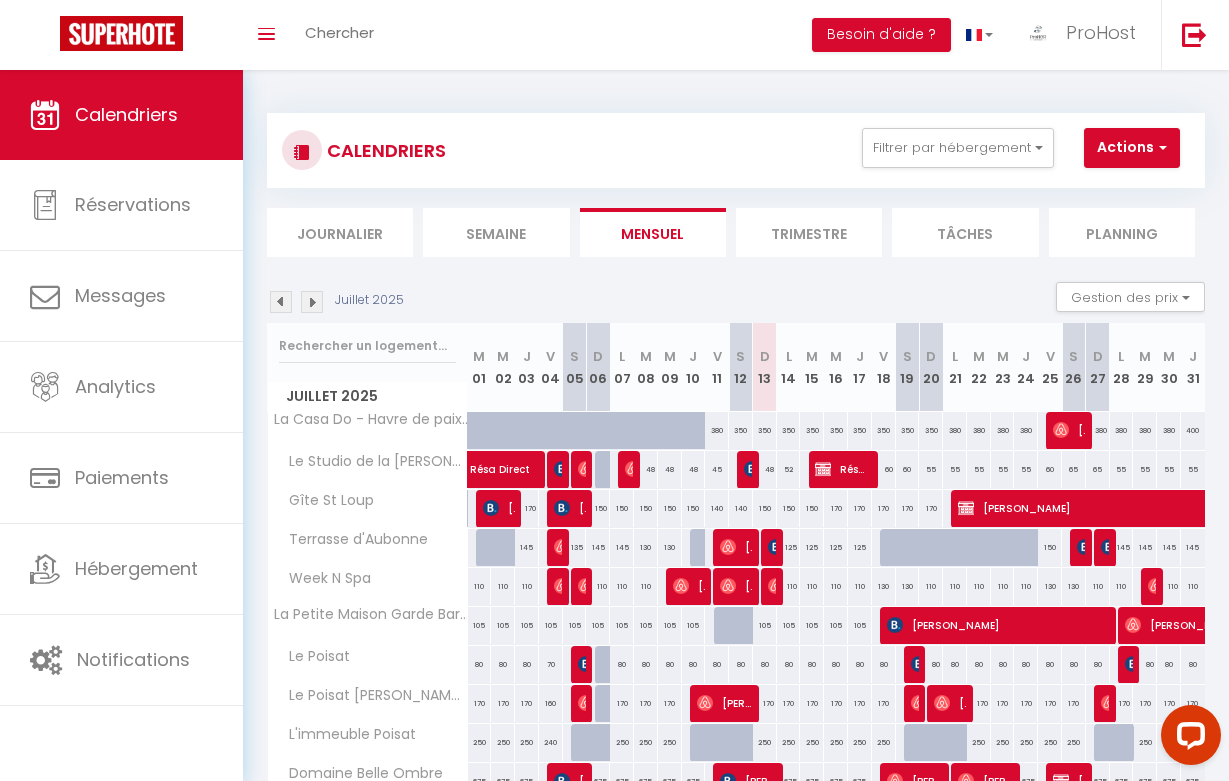 scroll, scrollTop: 0, scrollLeft: 0, axis: both 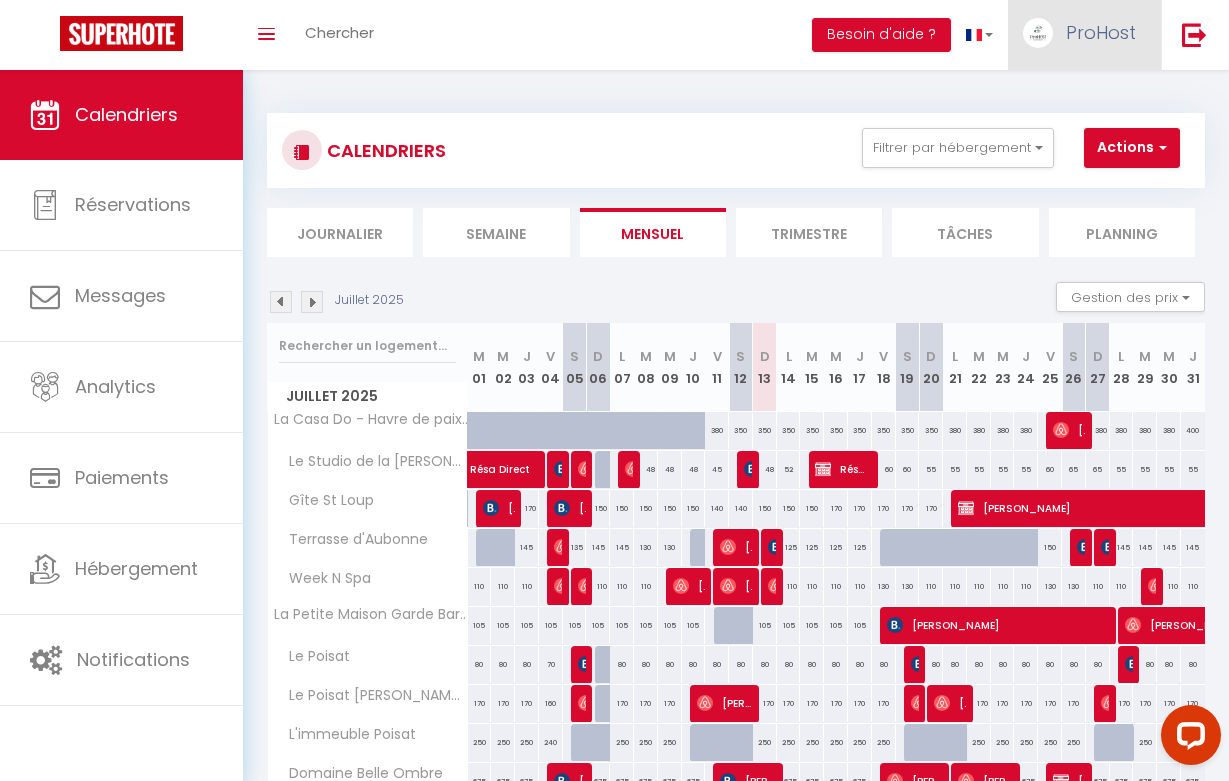 click on "ProHost" at bounding box center (1101, 32) 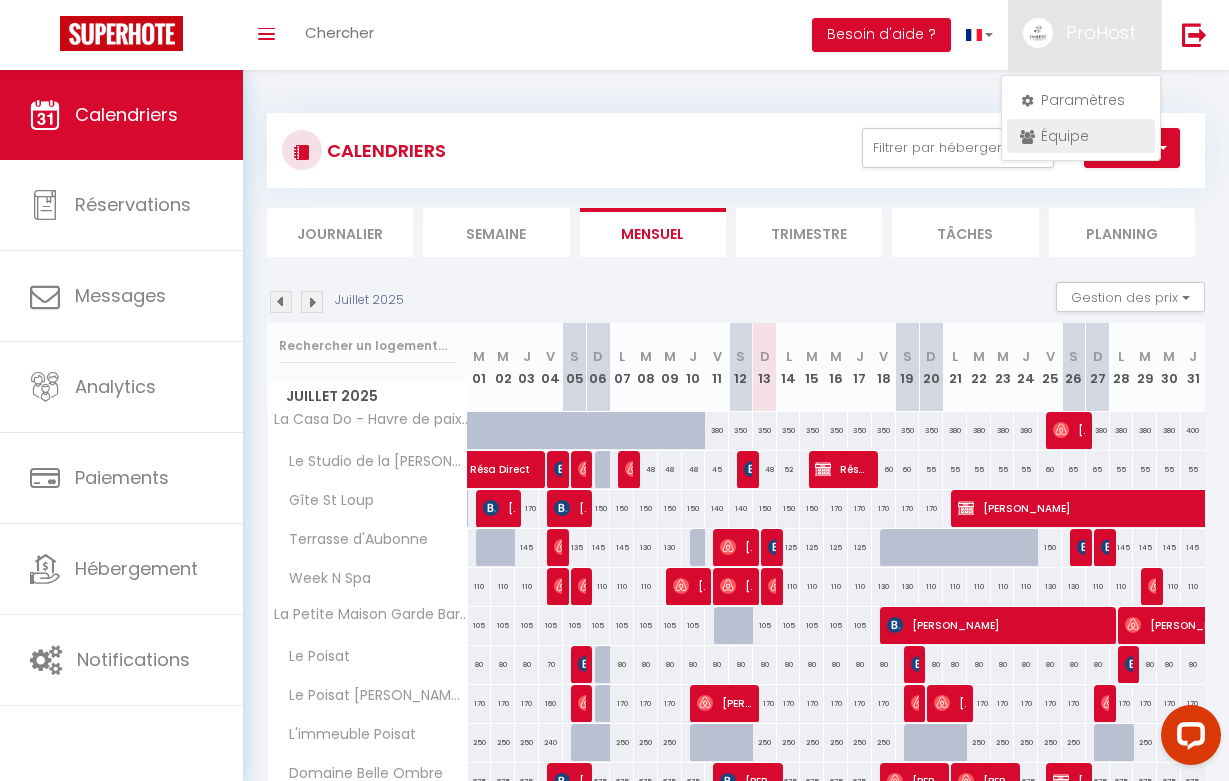 click on "Équipe" at bounding box center [1081, 136] 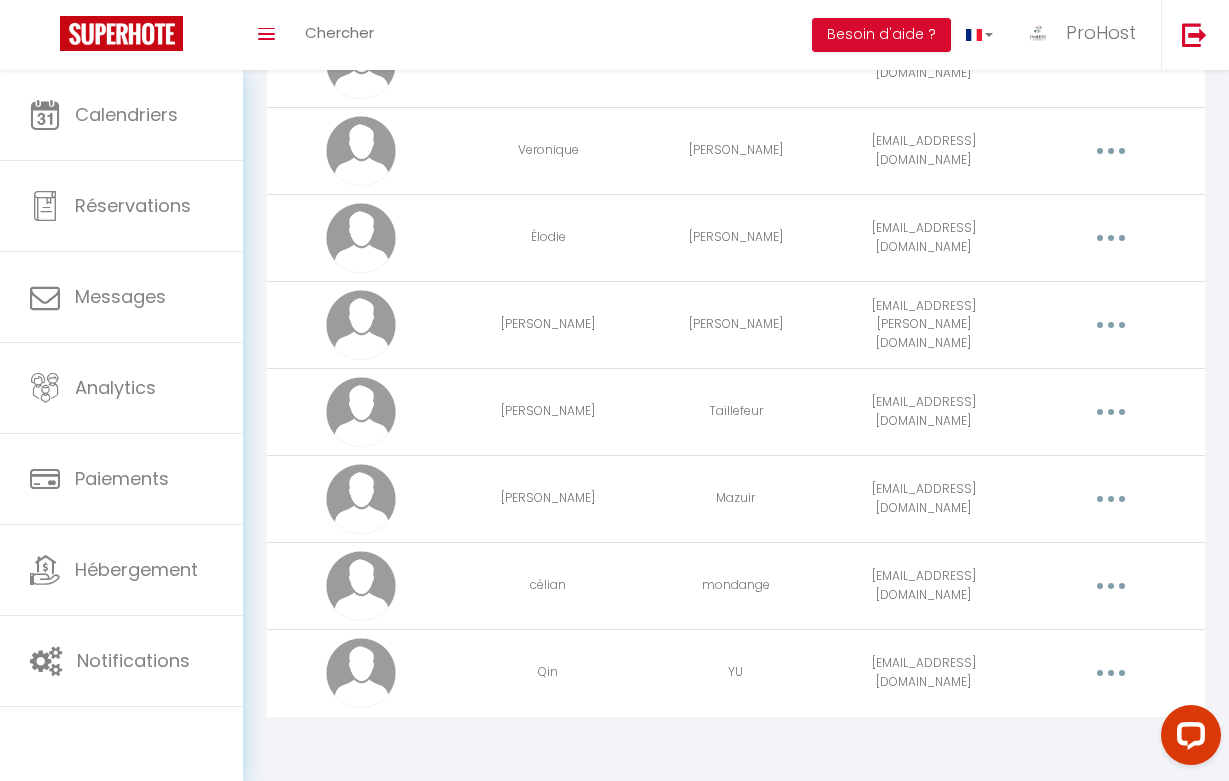 scroll, scrollTop: 912, scrollLeft: 0, axis: vertical 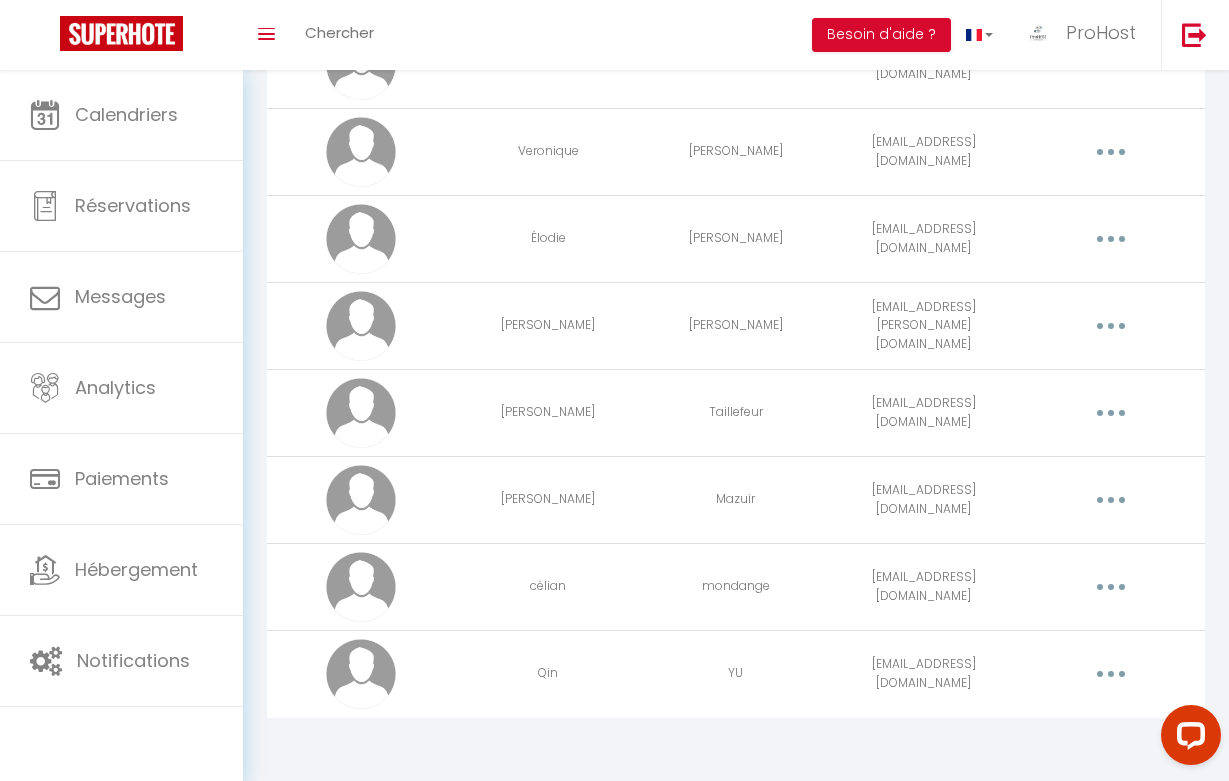 click at bounding box center [1111, 674] 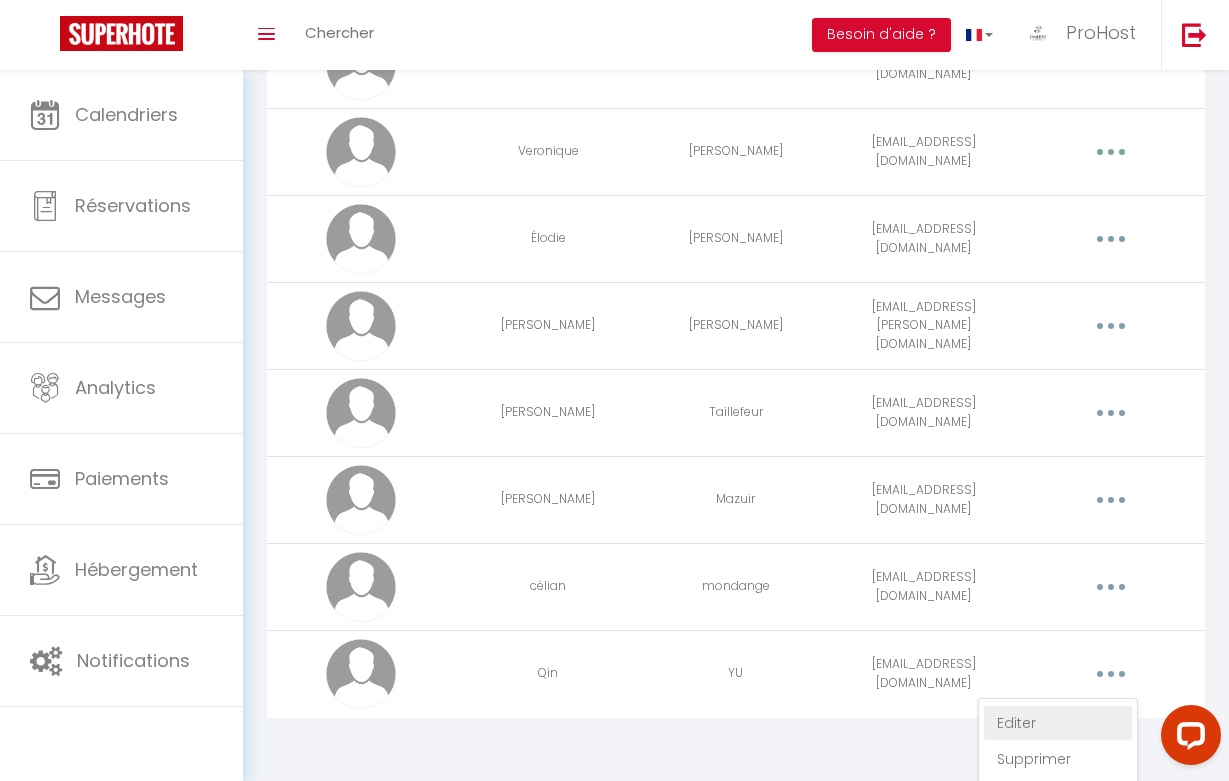 click on "Editer" at bounding box center [1058, 723] 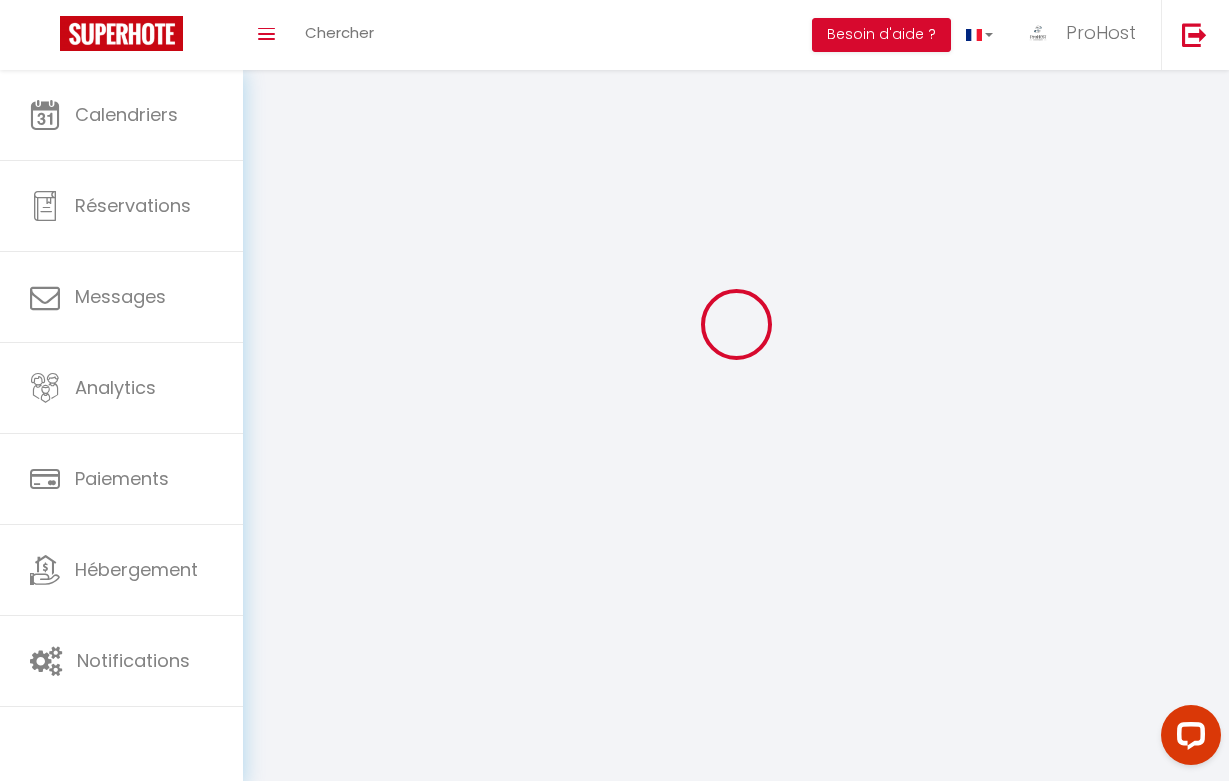 type on "Qin" 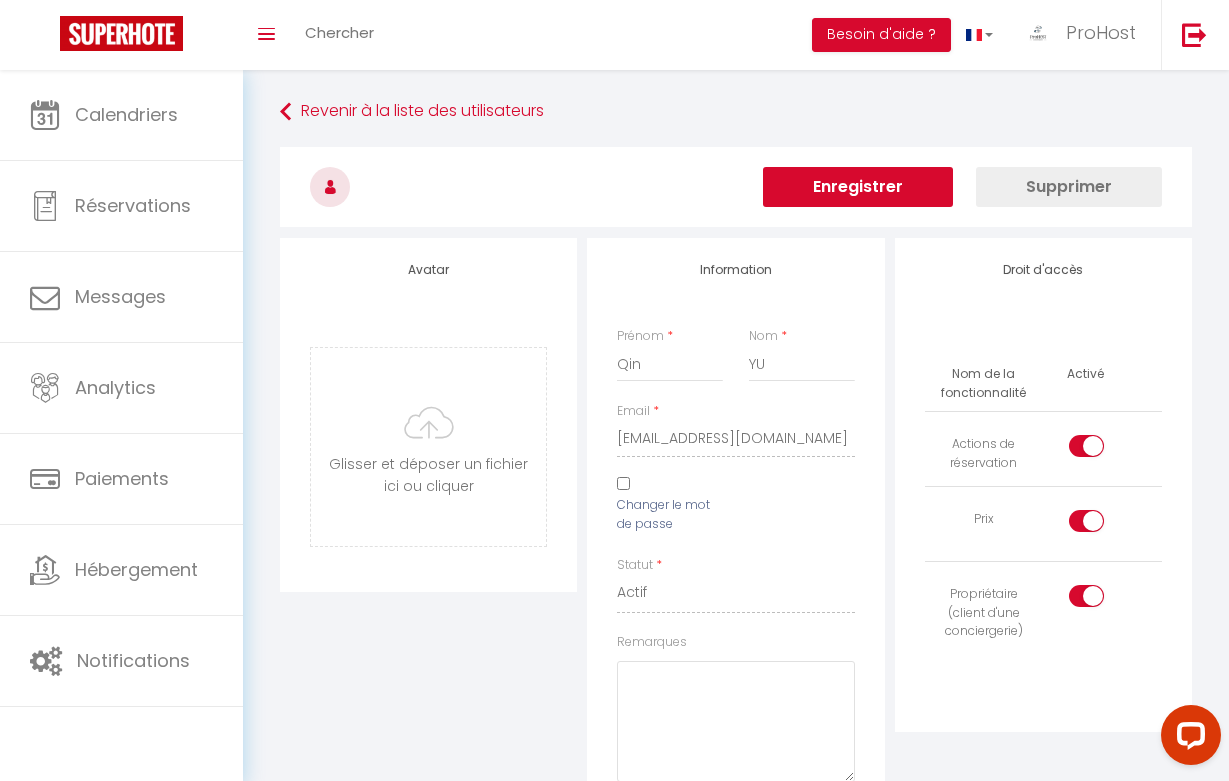 scroll, scrollTop: 0, scrollLeft: 0, axis: both 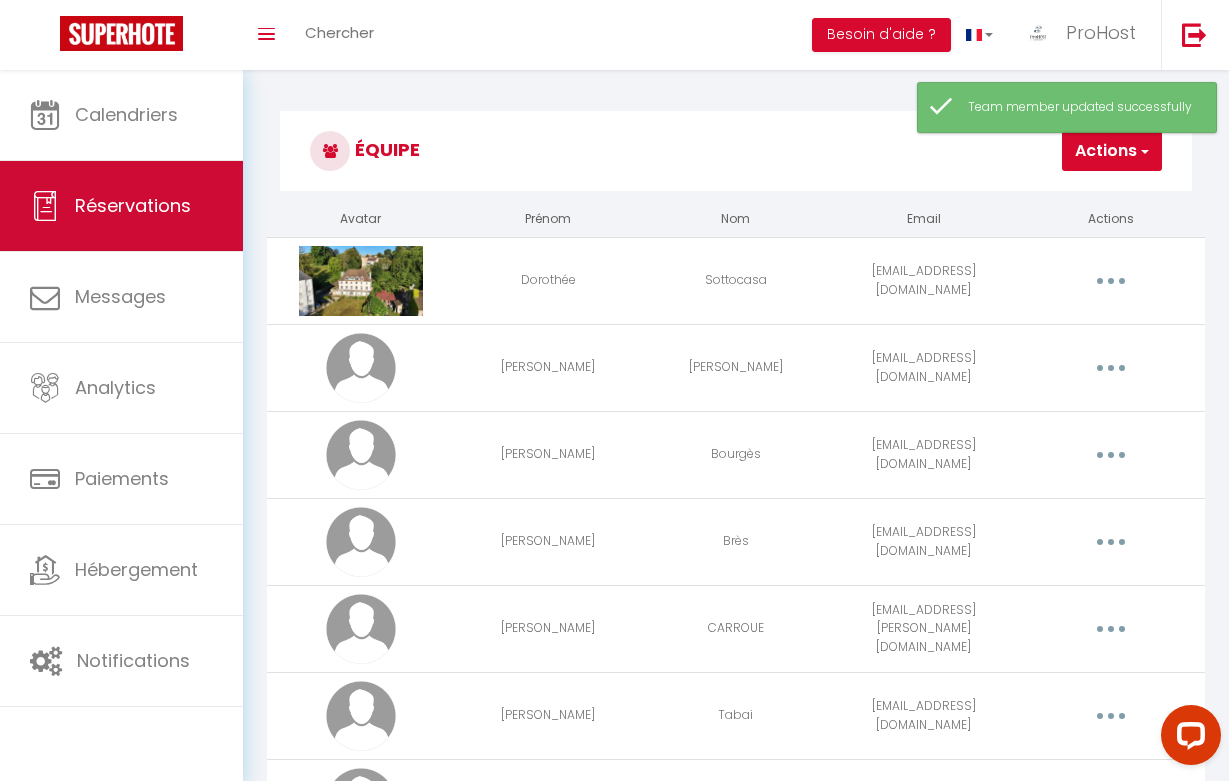 click on "Réservations" at bounding box center [121, 206] 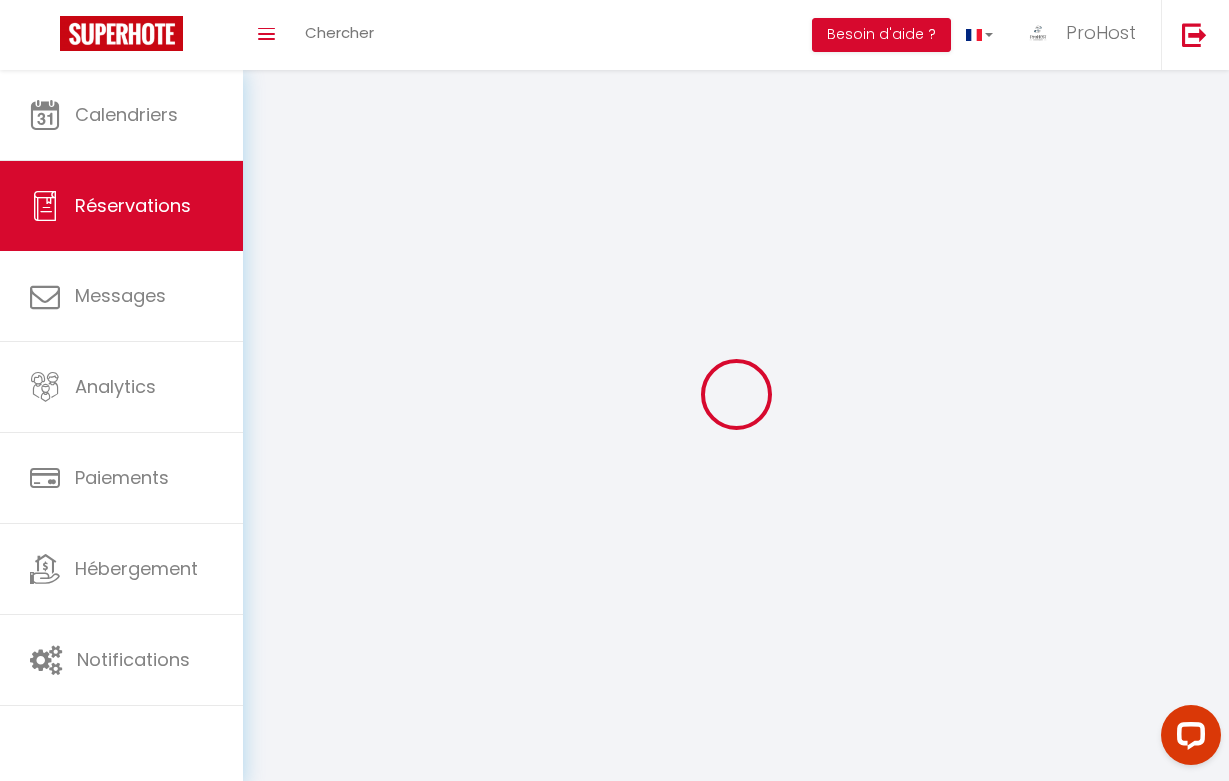 checkbox on "false" 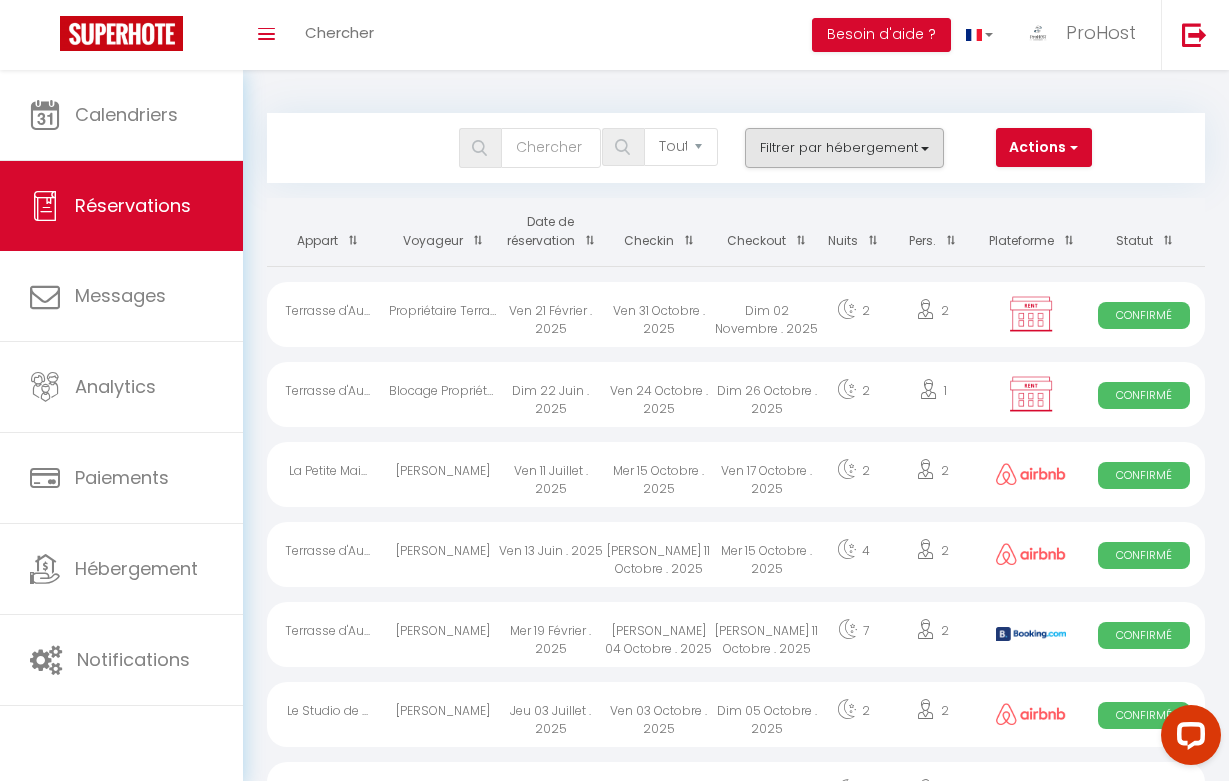 click on "Filtrer par hébergement" at bounding box center [845, 148] 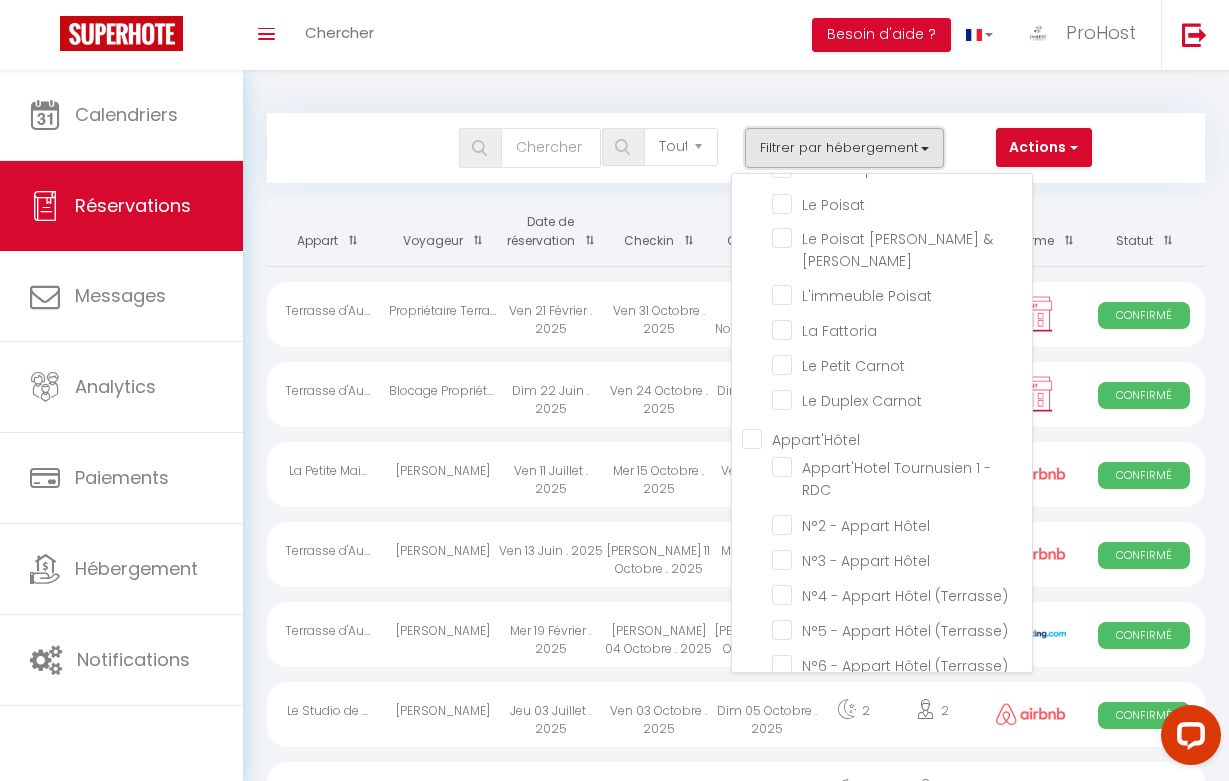 scroll, scrollTop: 530, scrollLeft: 0, axis: vertical 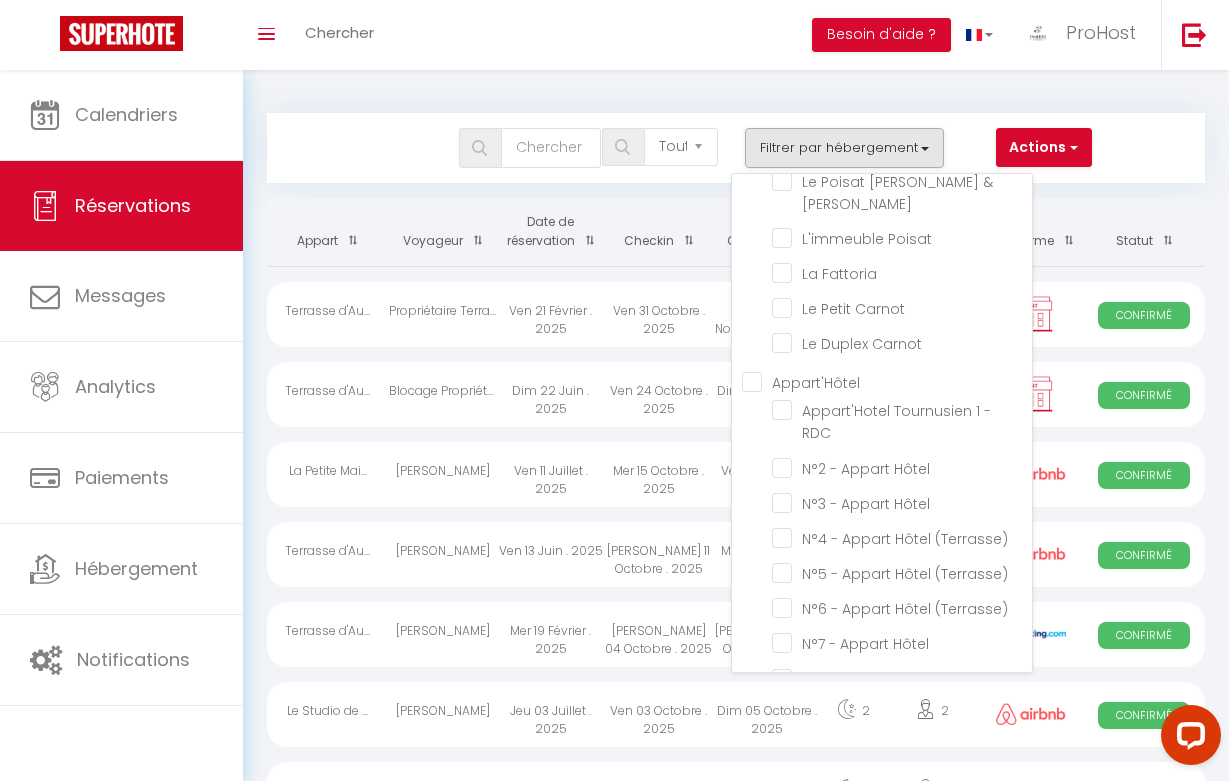 click on "Appart'Hôtel" at bounding box center [887, 381] 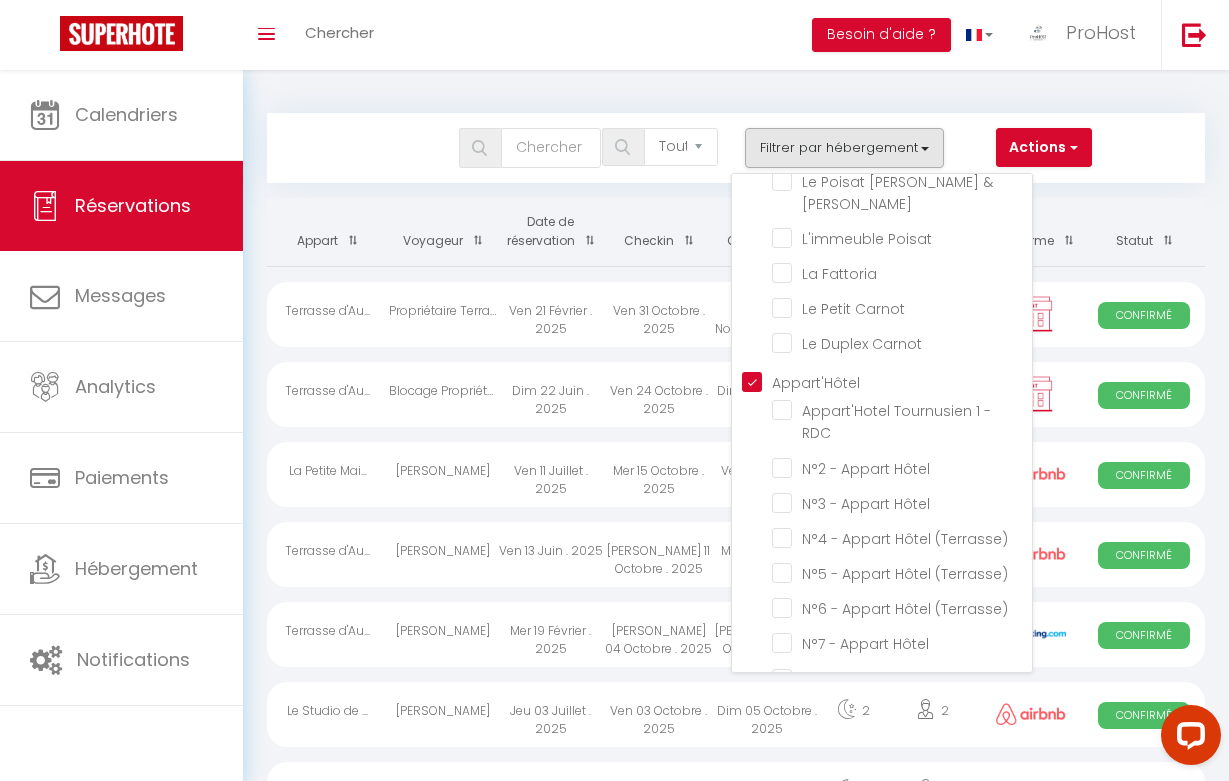 checkbox on "false" 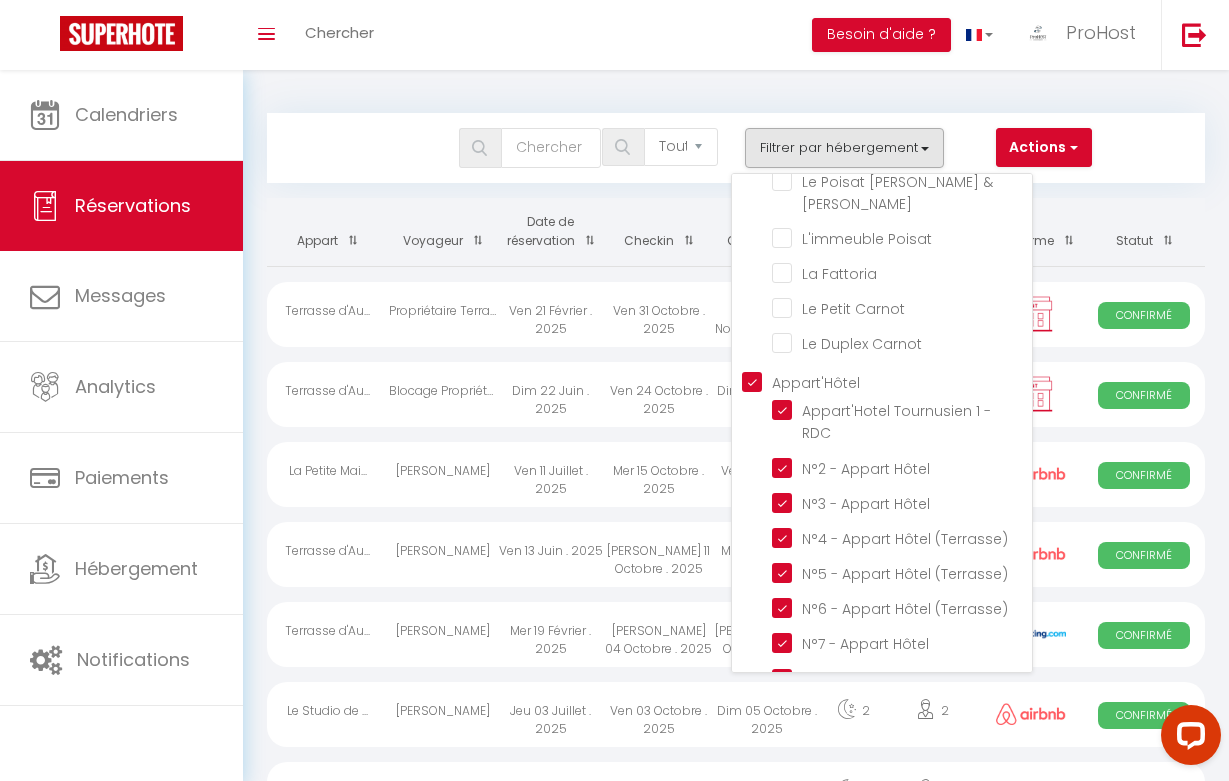 checkbox on "false" 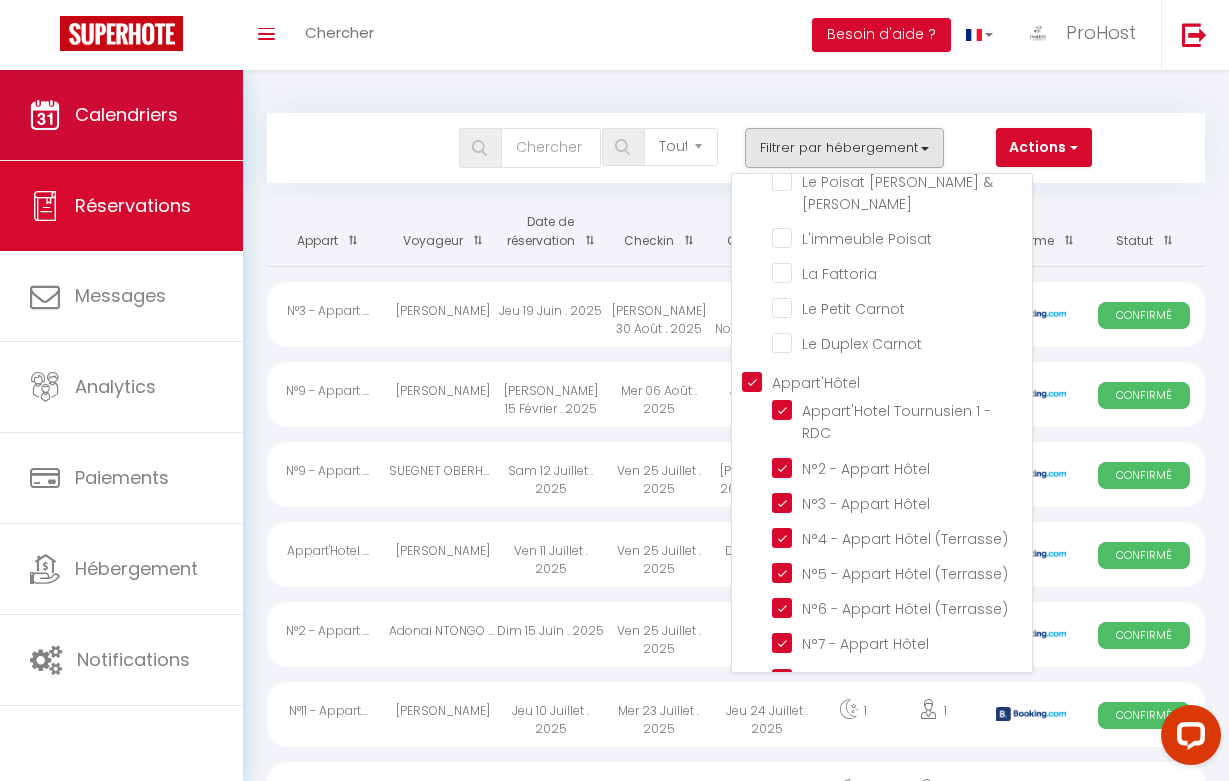click on "Calendriers" at bounding box center [126, 114] 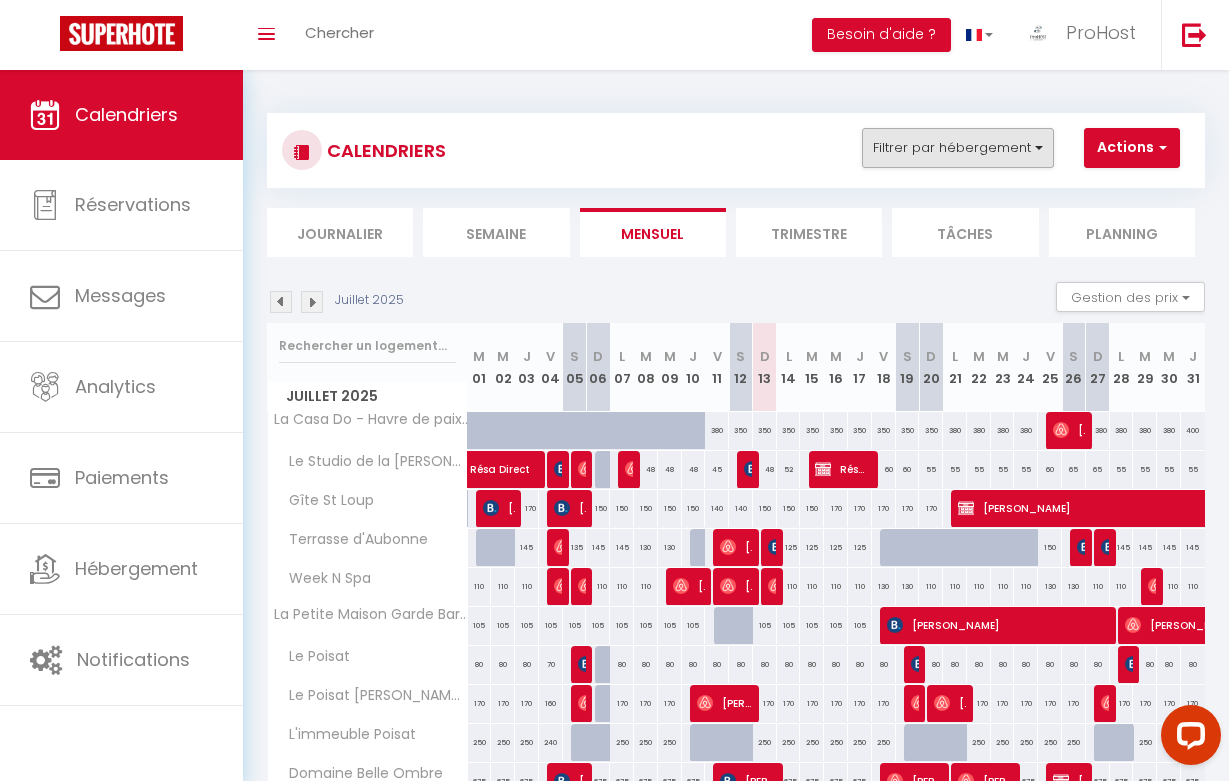 click on "Filtrer par hébergement" at bounding box center (958, 148) 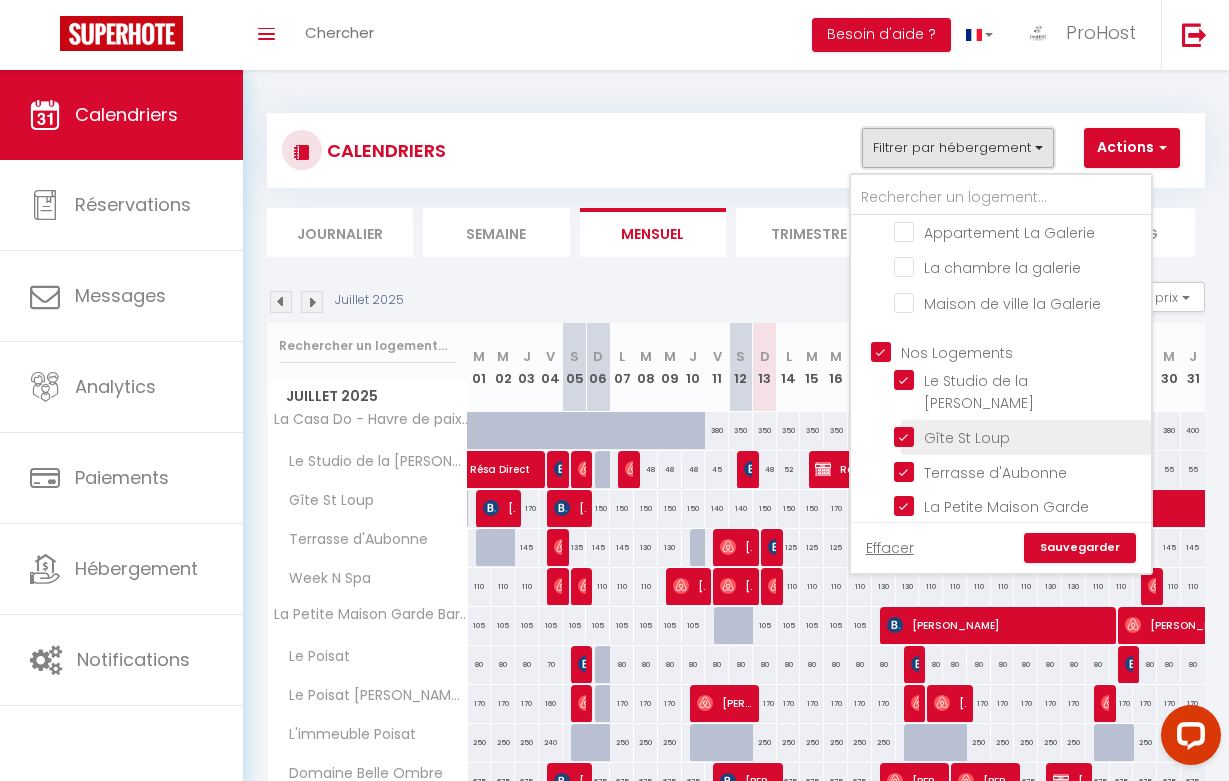 scroll, scrollTop: 36, scrollLeft: 0, axis: vertical 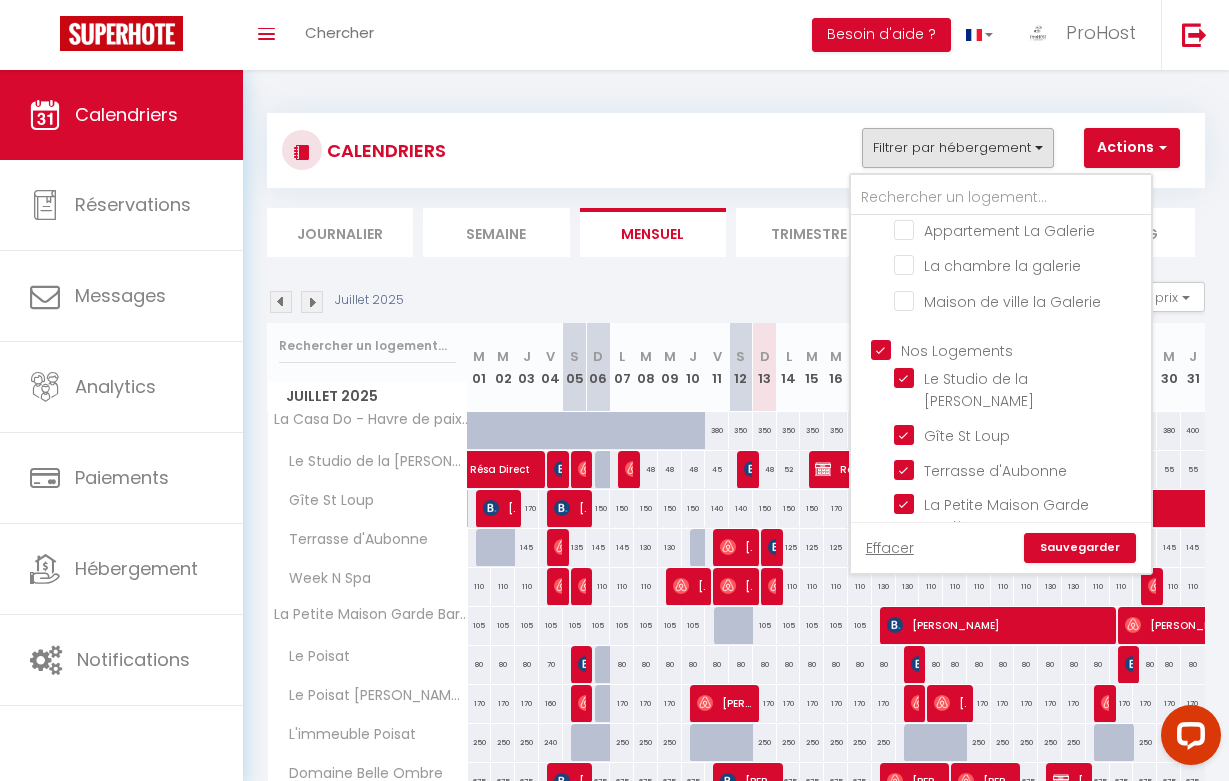 click on "Nos Logements" at bounding box center [1021, 349] 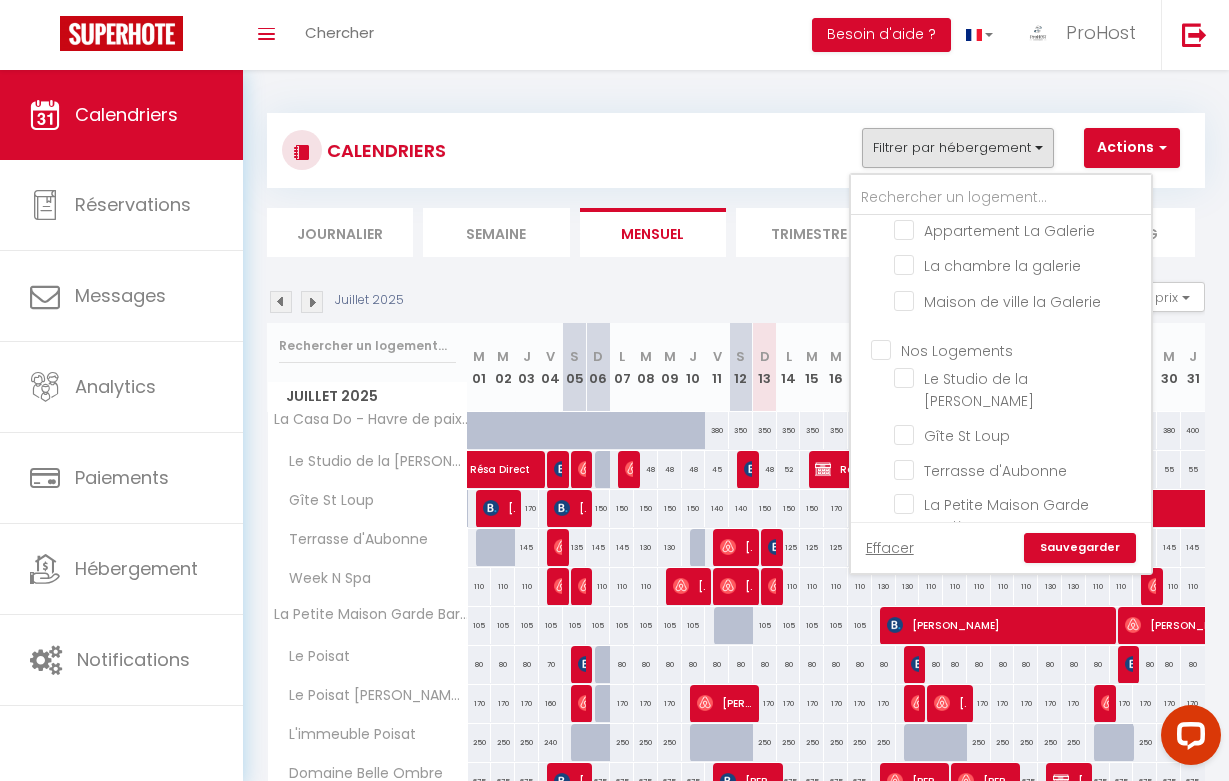 checkbox on "false" 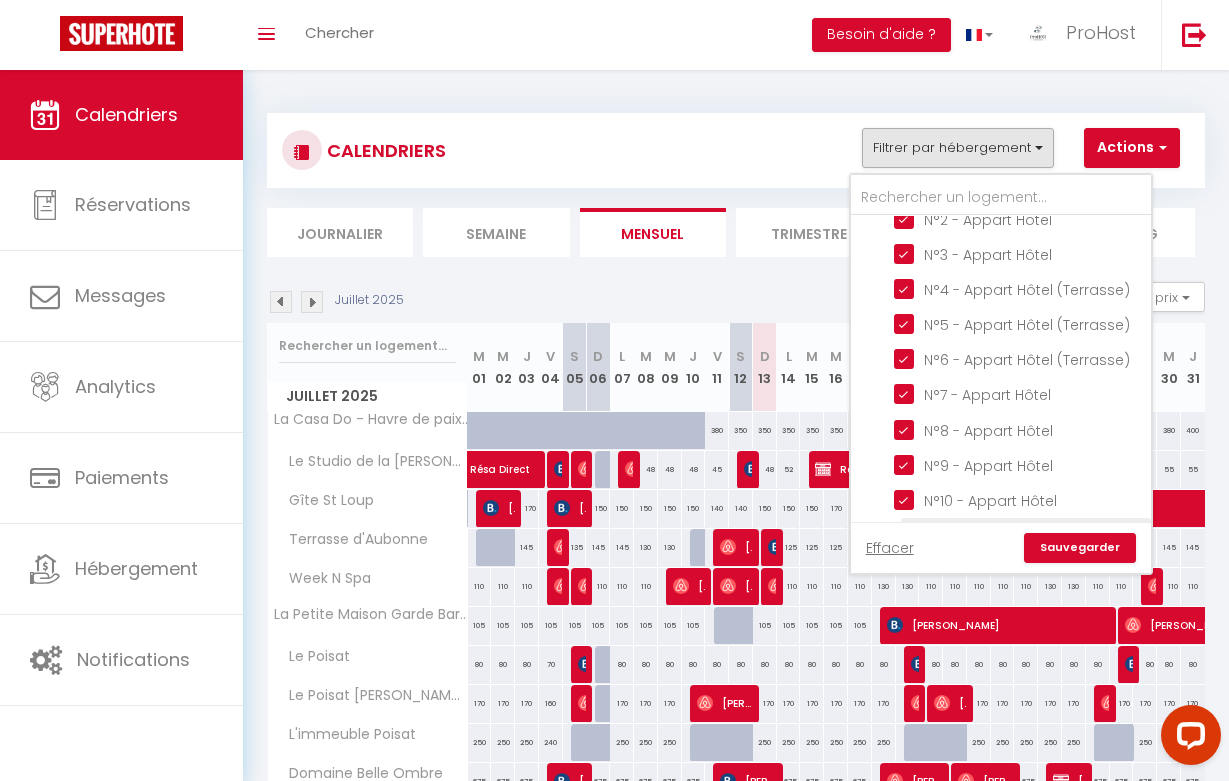 scroll, scrollTop: 835, scrollLeft: 0, axis: vertical 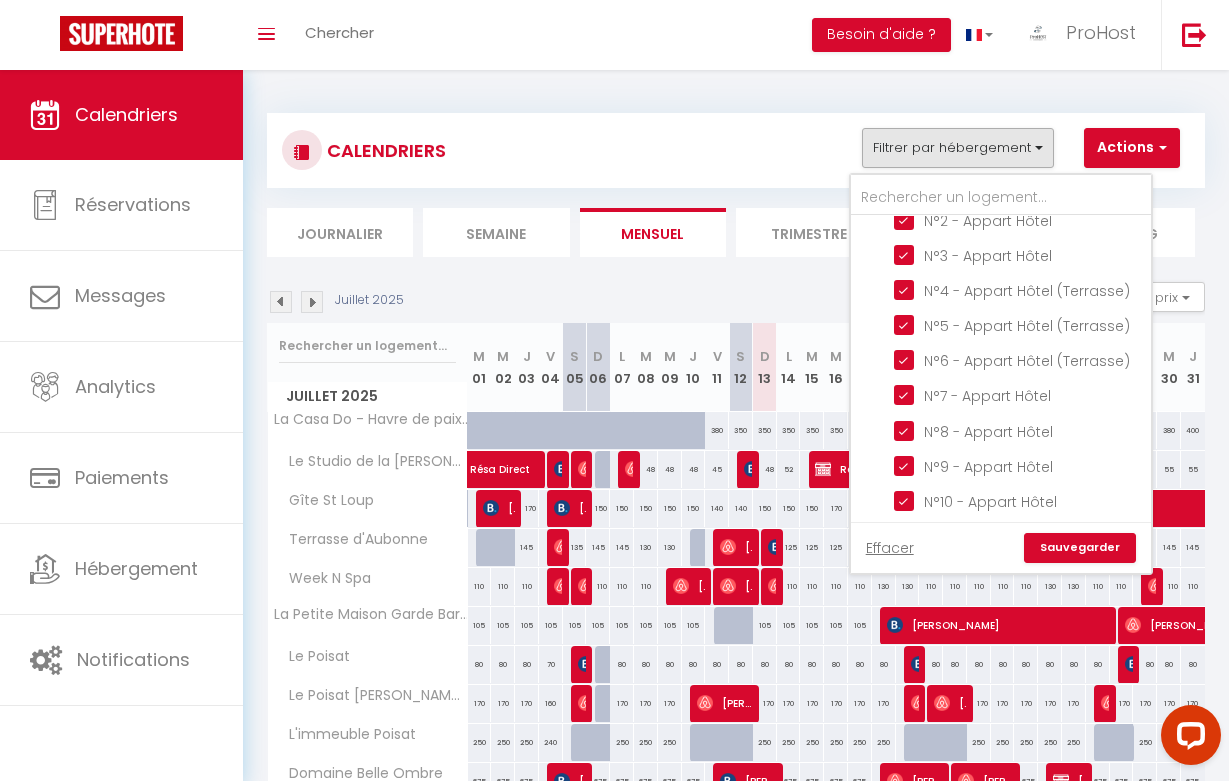 click on "Sauvegarder" at bounding box center (1080, 548) 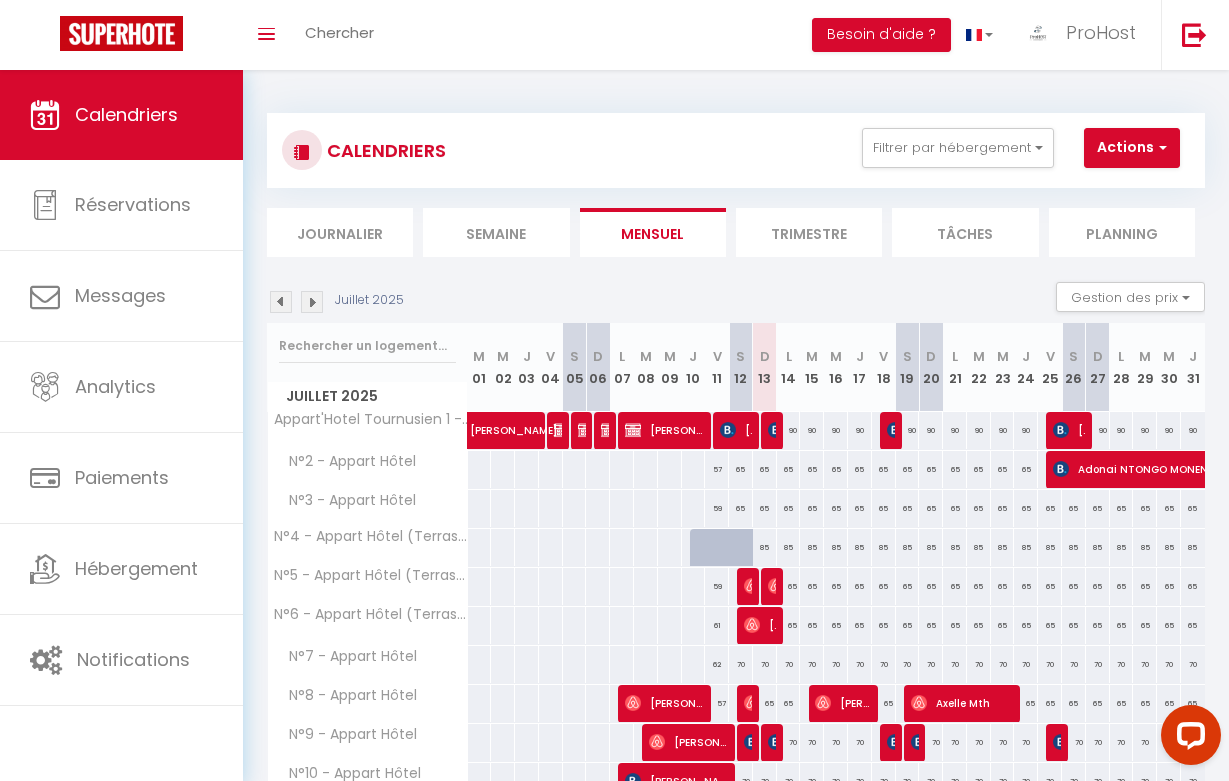 click on "Planning" at bounding box center (1122, 232) 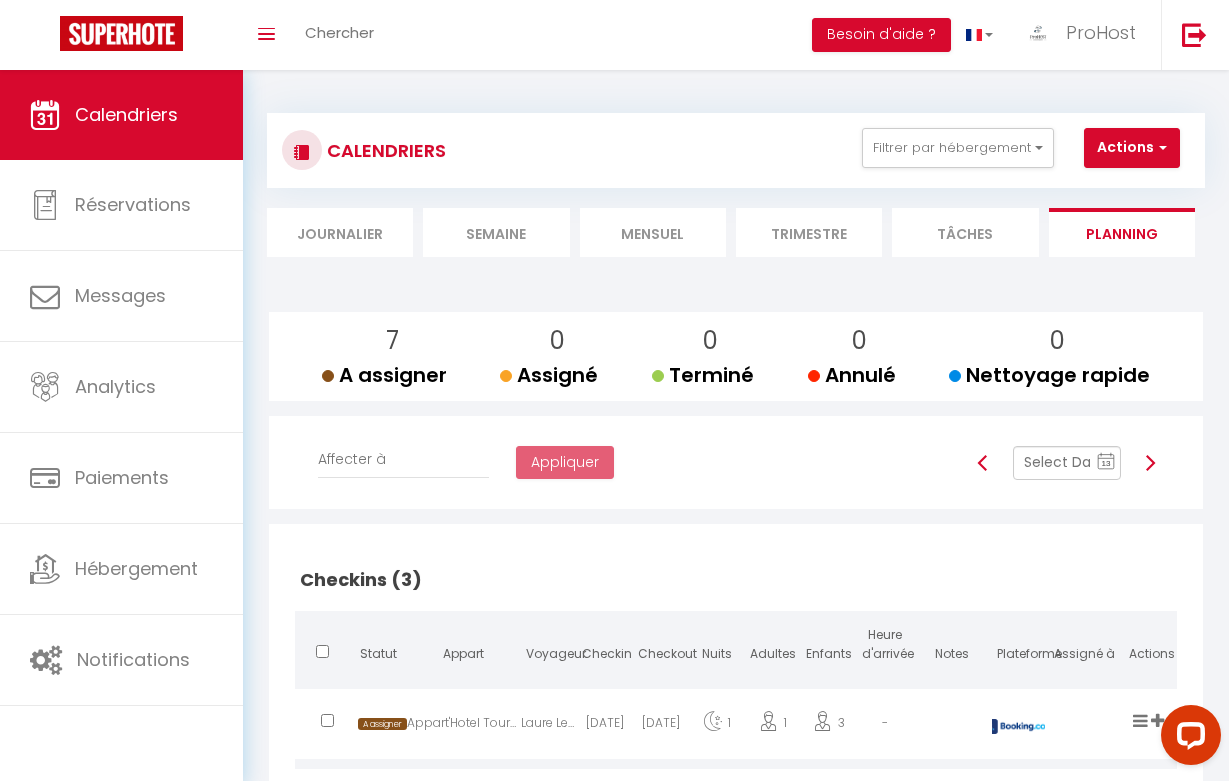 scroll, scrollTop: 0, scrollLeft: 0, axis: both 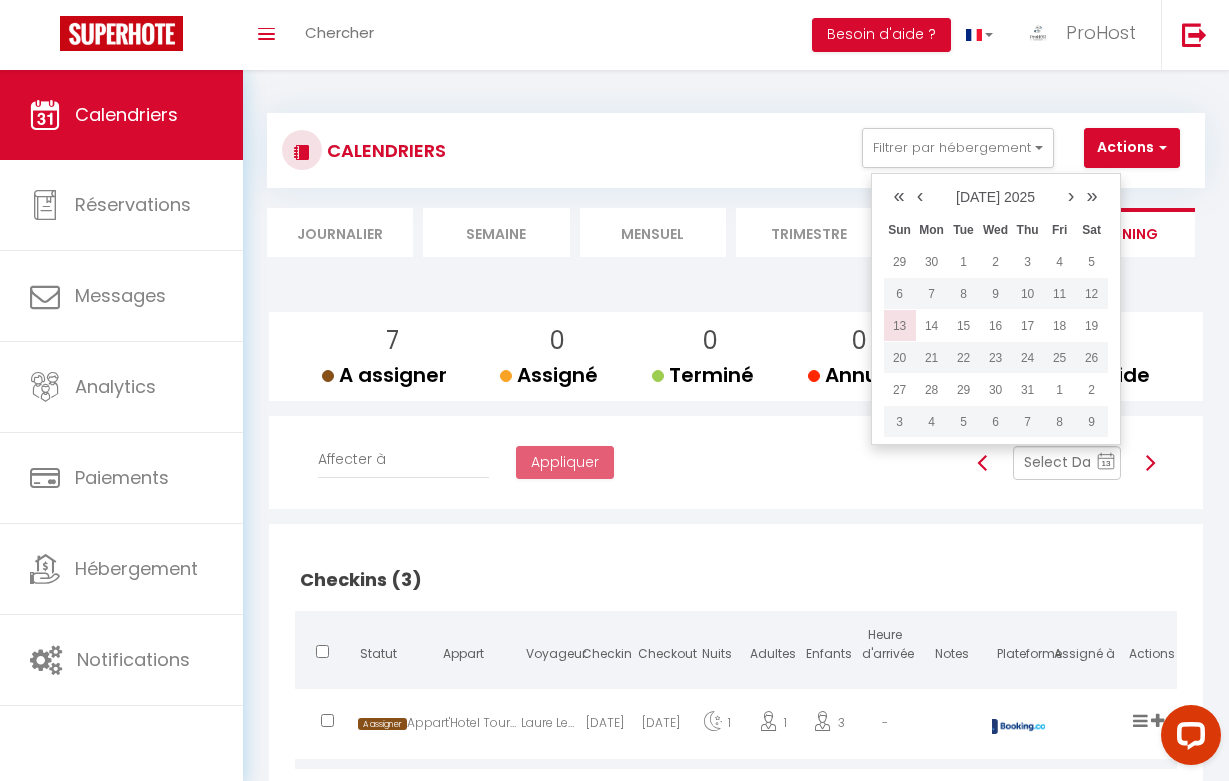 click on "13" at bounding box center [900, 326] 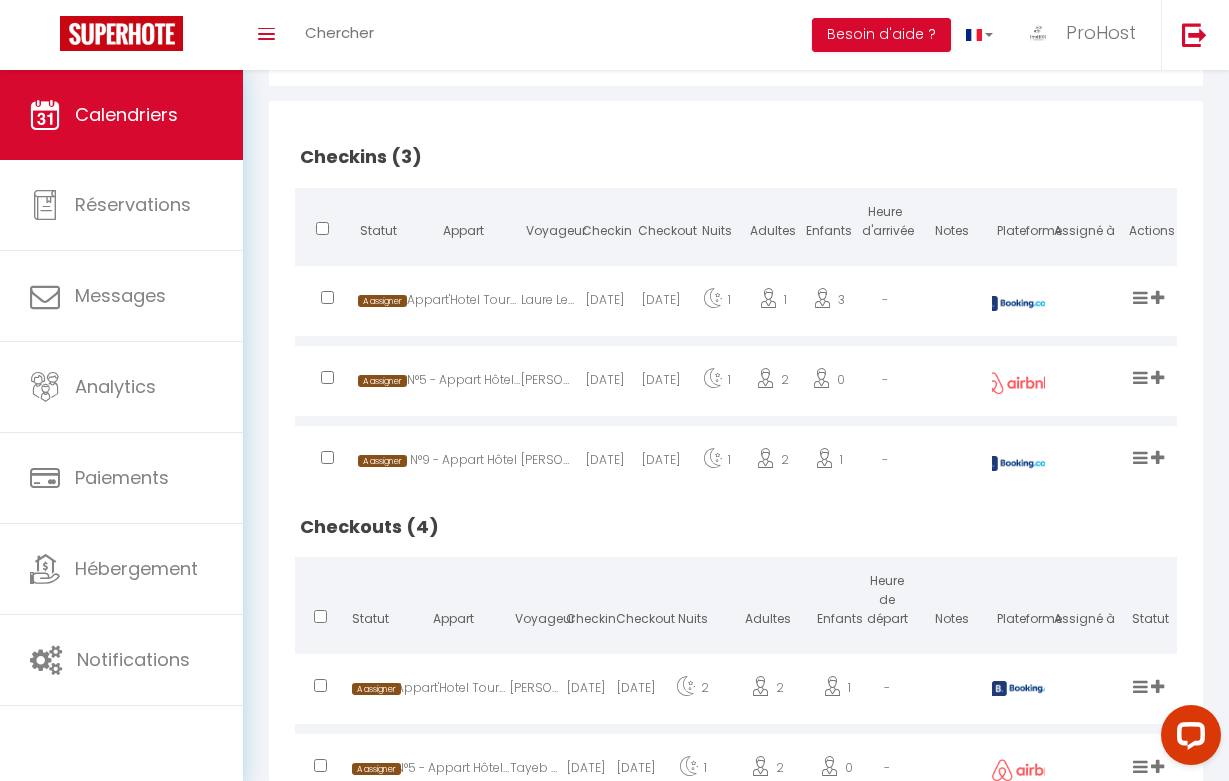 scroll, scrollTop: 386, scrollLeft: 0, axis: vertical 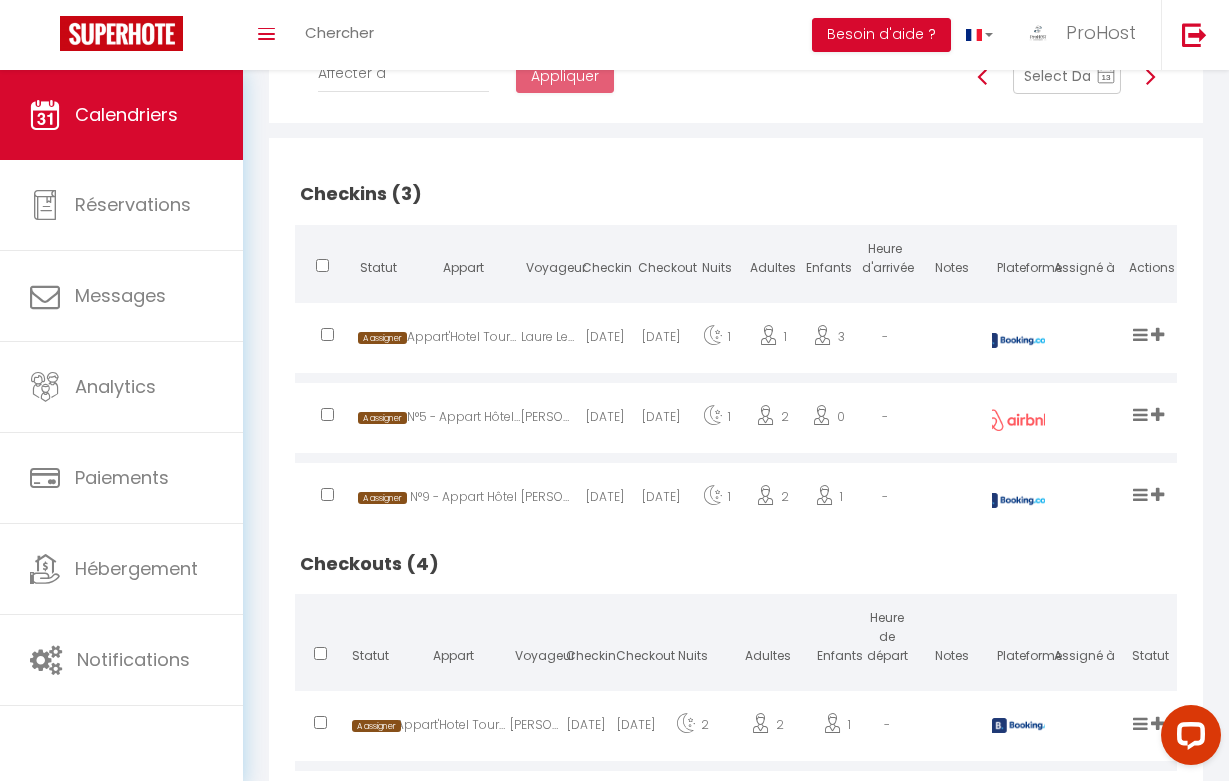 click on "[DATE]" at bounding box center [605, 340] 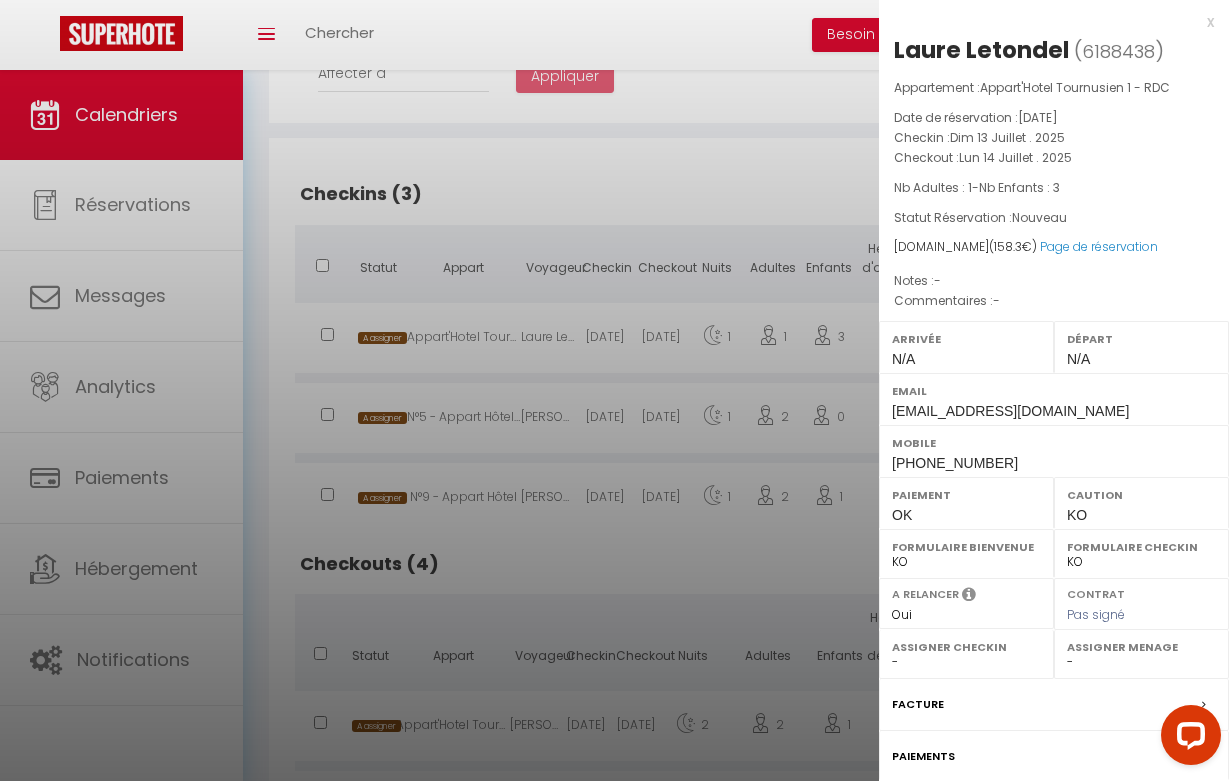 click at bounding box center [614, 390] 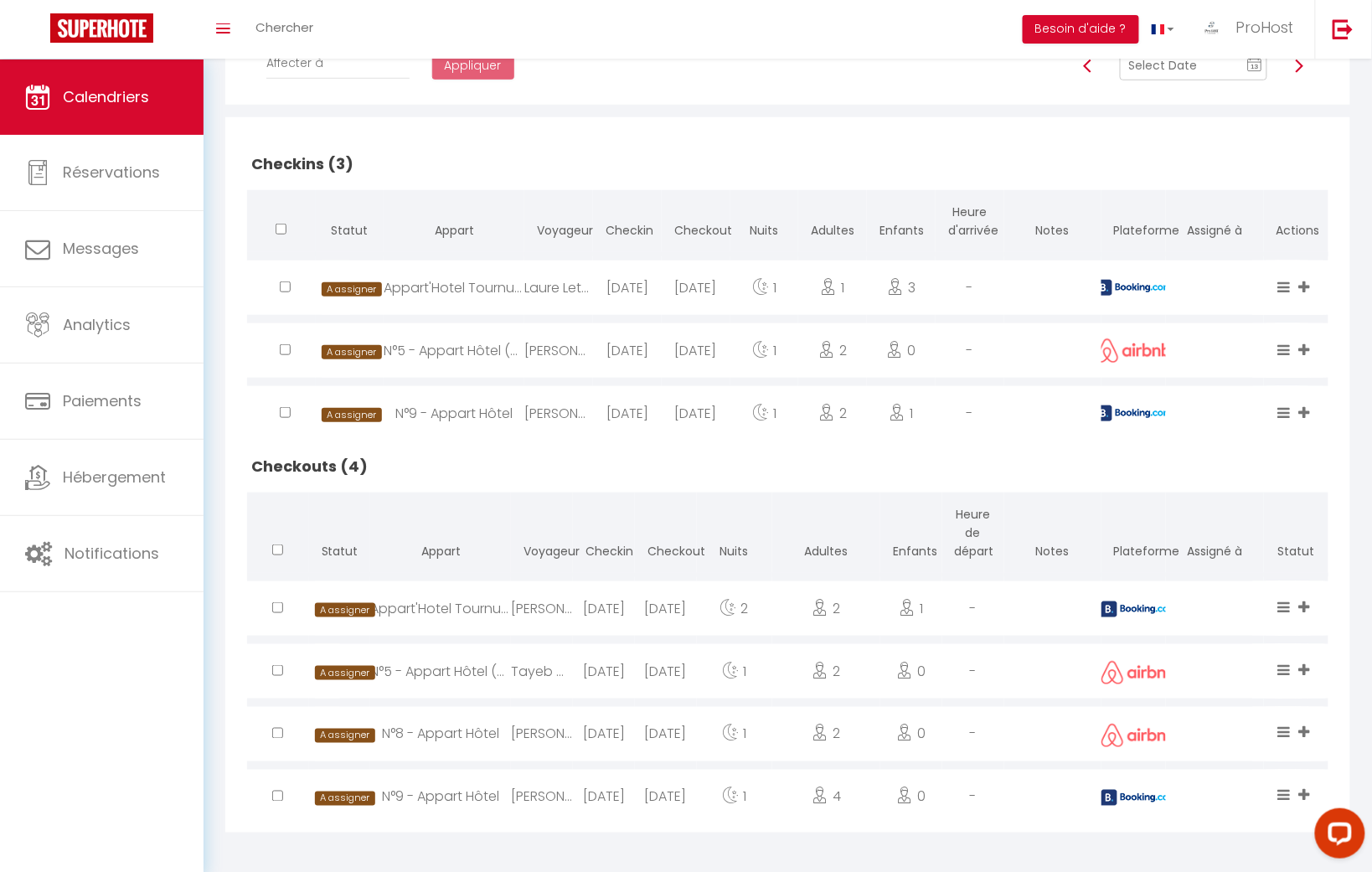 scroll, scrollTop: 326, scrollLeft: 0, axis: vertical 